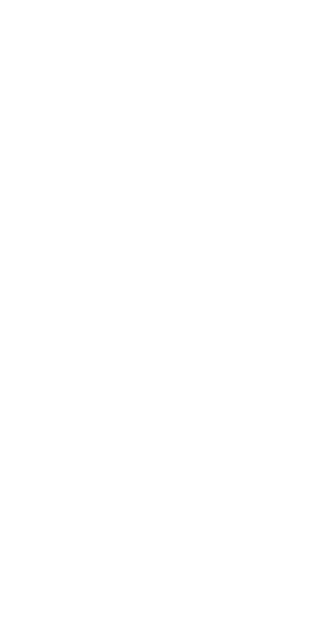 scroll, scrollTop: 0, scrollLeft: 0, axis: both 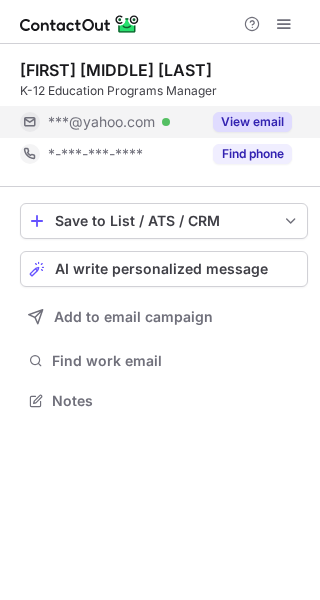 click on "View email" at bounding box center [252, 122] 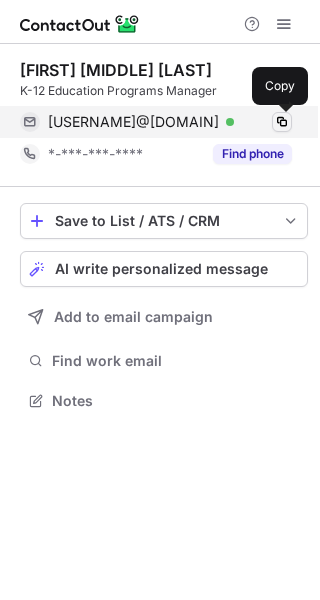 click at bounding box center (282, 122) 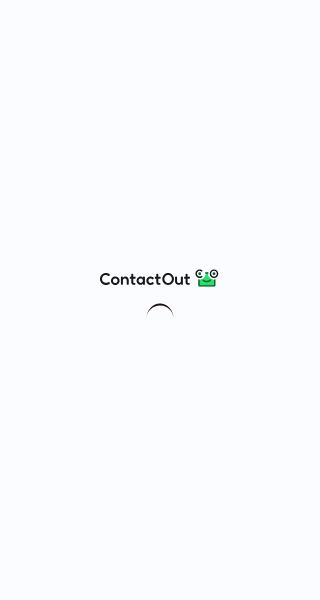 scroll, scrollTop: 0, scrollLeft: 0, axis: both 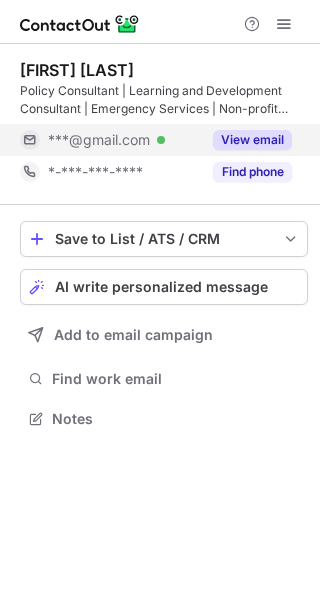 click on "View email" at bounding box center (252, 140) 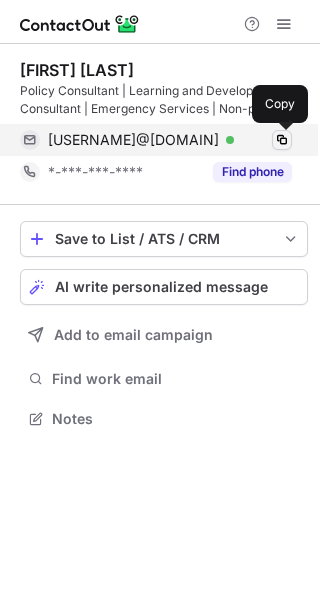 click at bounding box center [282, 140] 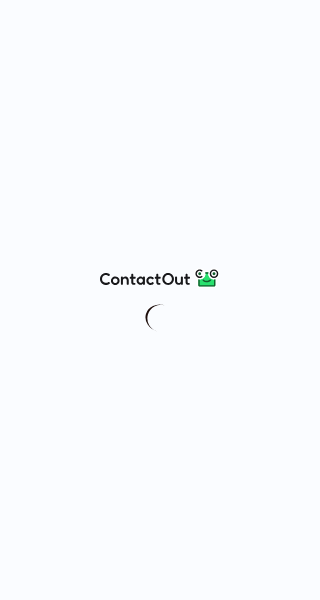 scroll, scrollTop: 0, scrollLeft: 0, axis: both 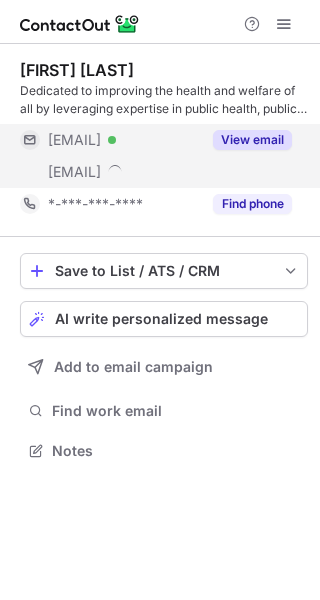 click on "View email" at bounding box center [246, 140] 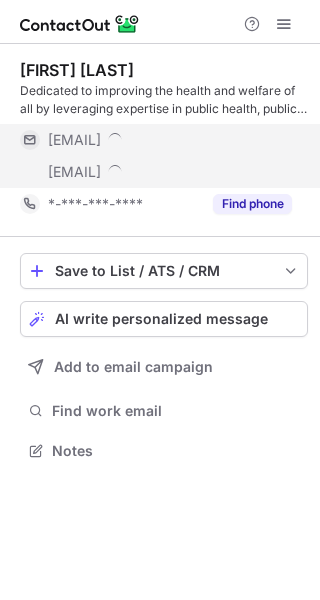 scroll, scrollTop: 10, scrollLeft: 10, axis: both 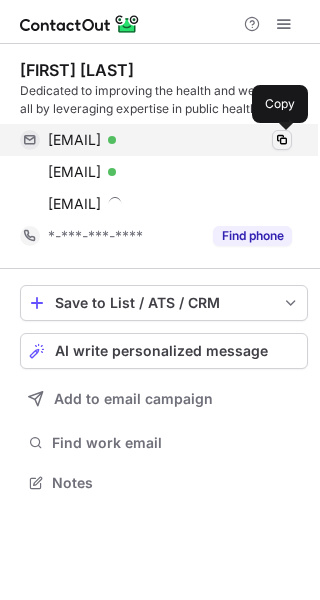 click at bounding box center [282, 140] 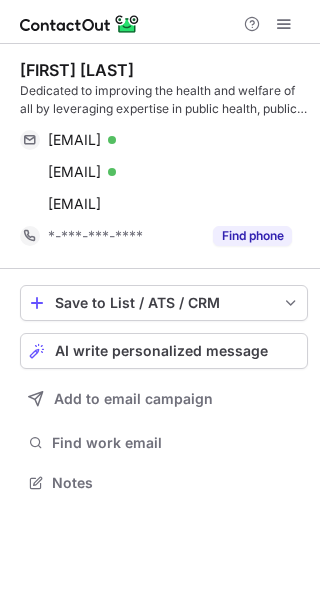 drag, startPoint x: 126, startPoint y: 561, endPoint x: 127, endPoint y: 538, distance: 23.021729 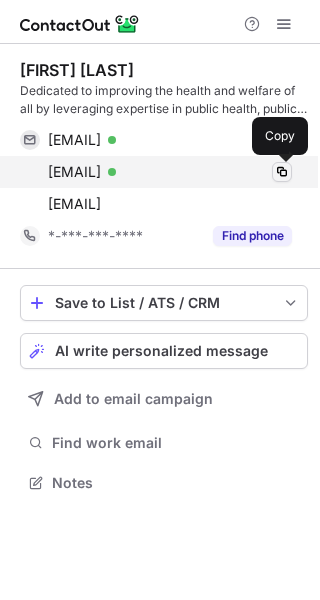 click at bounding box center [282, 172] 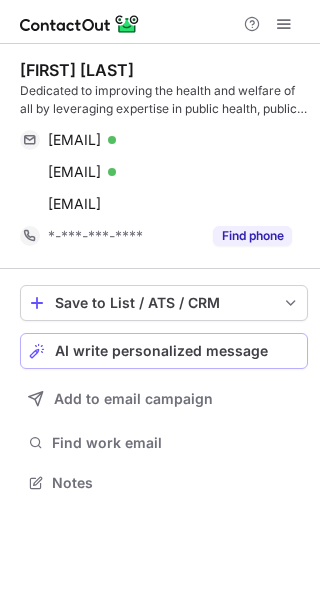 drag, startPoint x: 93, startPoint y: 563, endPoint x: 178, endPoint y: 350, distance: 229.33382 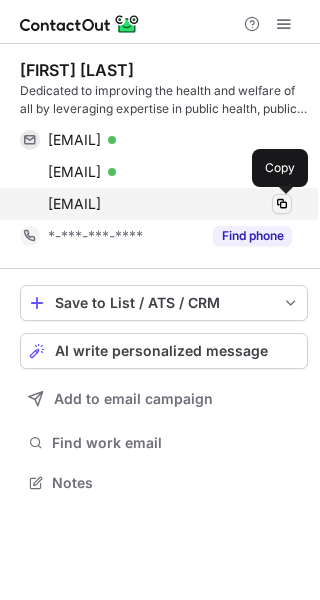 click at bounding box center (282, 204) 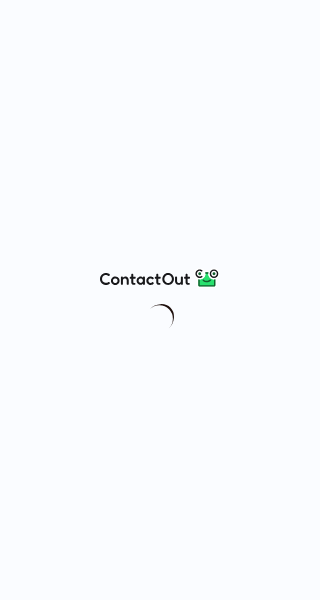 scroll, scrollTop: 0, scrollLeft: 0, axis: both 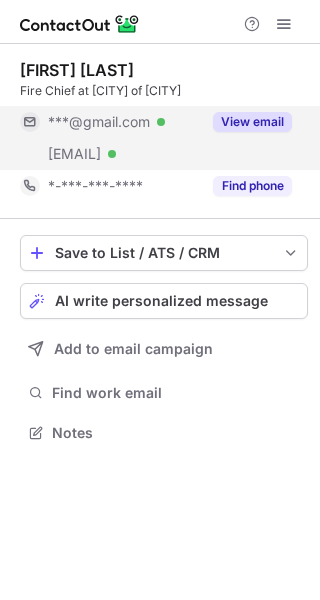 click on "View email" at bounding box center (246, 122) 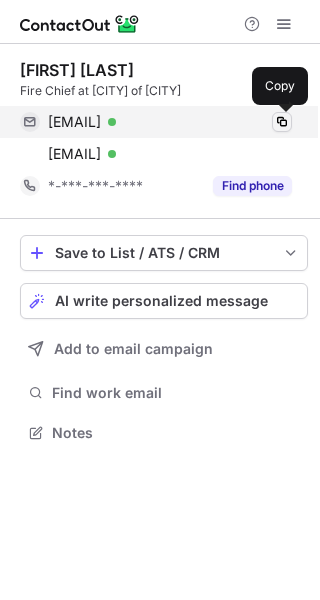 click at bounding box center [282, 122] 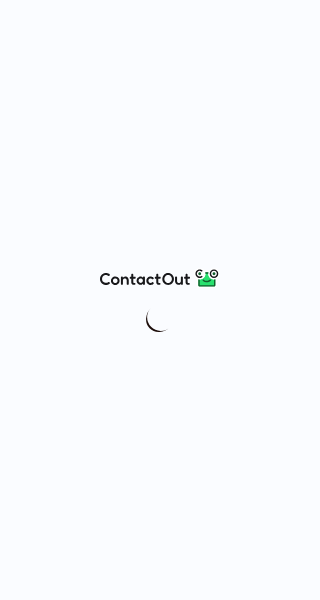 scroll, scrollTop: 0, scrollLeft: 0, axis: both 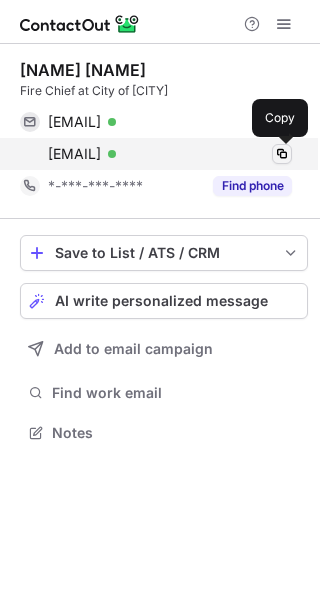 click at bounding box center (282, 154) 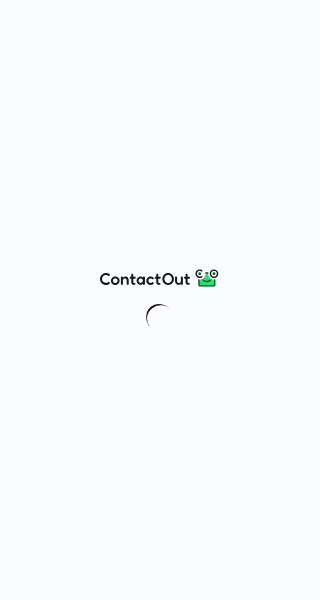 scroll, scrollTop: 0, scrollLeft: 0, axis: both 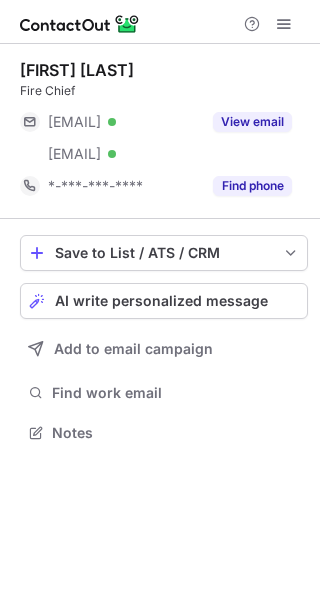 click on "Jeff Drais Fire Chief ***@drais.com Verified ***@ssfd.org Verified View email *-***-***-**** Find phone Save to List / ATS / CRM List Select Lever Connect Greenhouse Connect Salesforce Connect Hubspot Connect Bullhorn Connect Zapier (100+ Applications) Connect Request a new integration AI write personalized message Add to email campaign Find work email Notes" at bounding box center (160, 322) 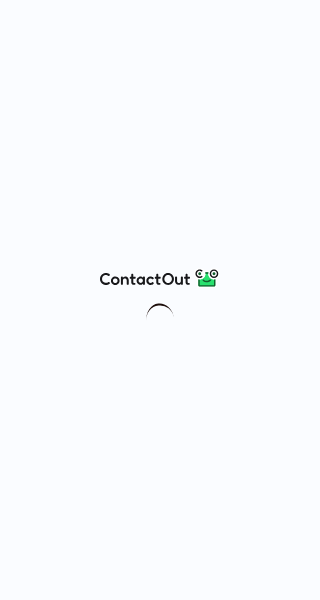 scroll, scrollTop: 0, scrollLeft: 0, axis: both 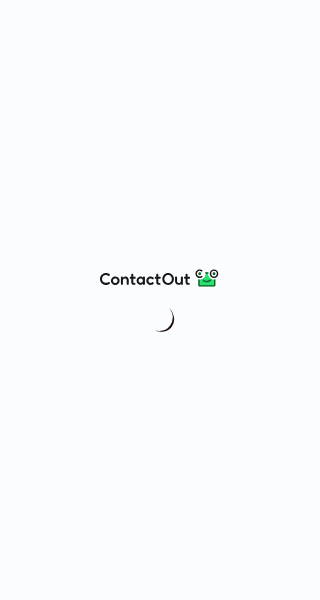 click at bounding box center [160, 300] 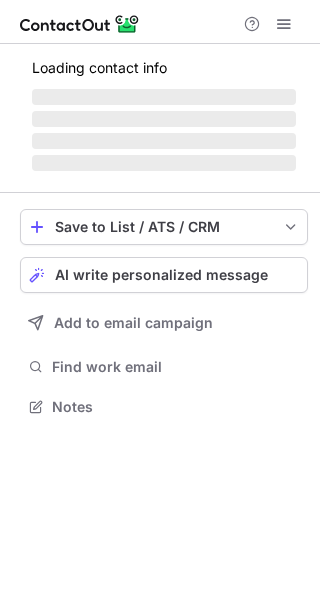scroll, scrollTop: 10, scrollLeft: 10, axis: both 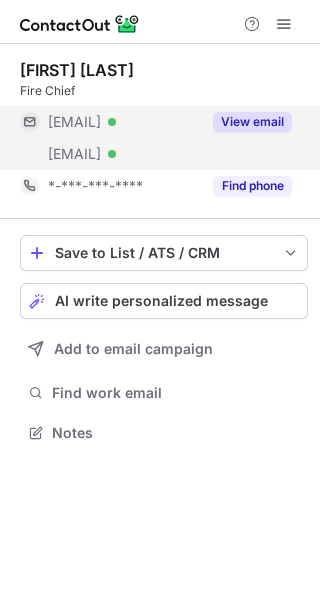click on "View email" at bounding box center (252, 122) 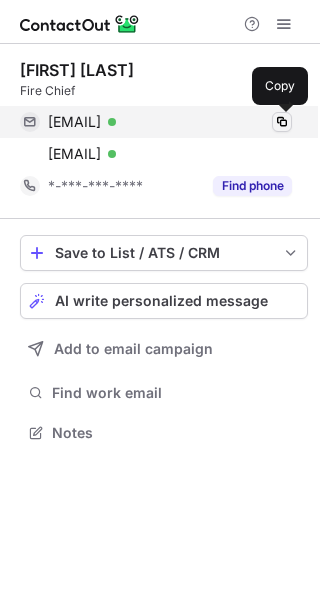 click at bounding box center (282, 122) 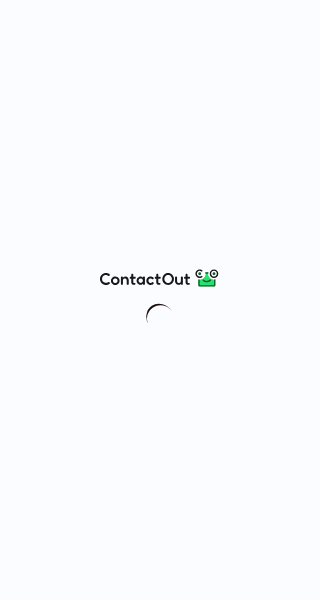 scroll, scrollTop: 0, scrollLeft: 0, axis: both 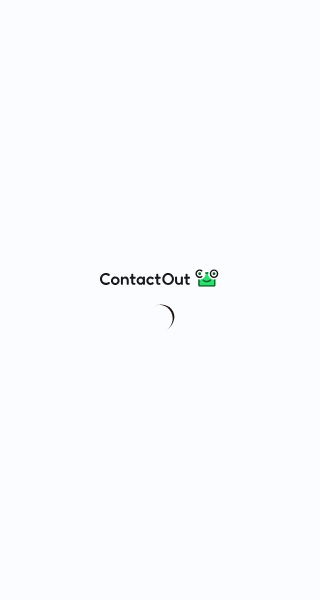 drag, startPoint x: 0, startPoint y: 0, endPoint x: 112, endPoint y: 543, distance: 554.43036 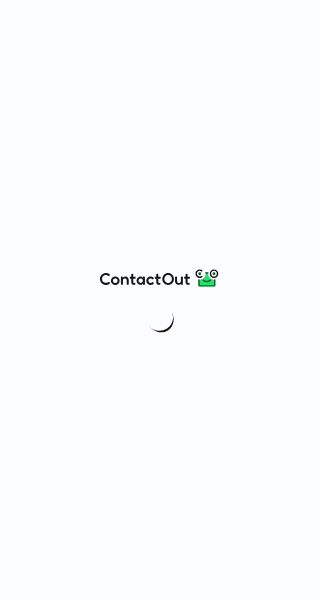 click at bounding box center (160, 300) 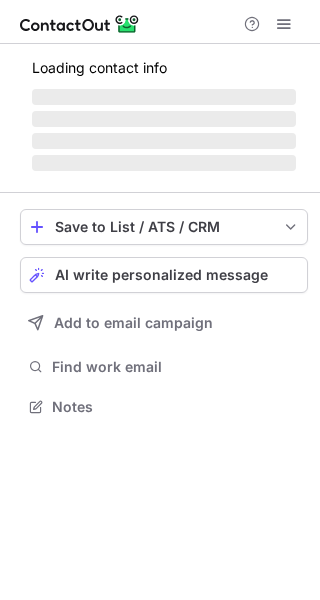 scroll, scrollTop: 10, scrollLeft: 10, axis: both 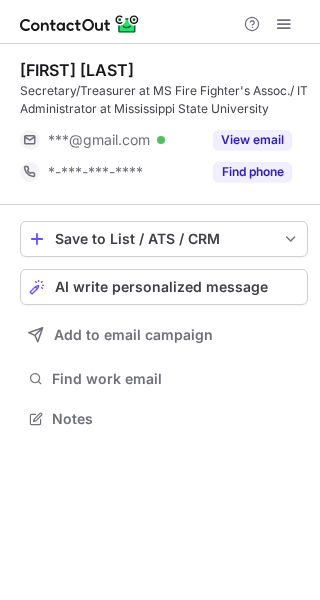 click on "[FIRST] [LAST] Secretary/Treasurer at MS Fire Fighter's Assoc./ IT Administrator at Mississippi State University [EMAIL] Verified View email *-***-***-**** Find phone Save to List / ATS / CRM List Select Lever Connect Greenhouse Connect Salesforce Connect Hubspot Connect Bullhorn Connect Zapier (100+ Applications) Connect Request a new integration AI write personalized message Add to email campaign Find work email Notes" at bounding box center (160, 322) 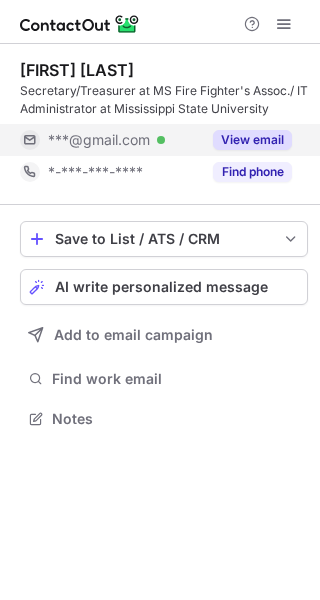 click on "View email" at bounding box center (252, 140) 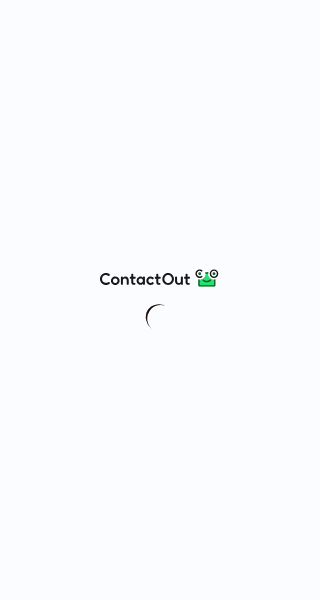 scroll, scrollTop: 0, scrollLeft: 0, axis: both 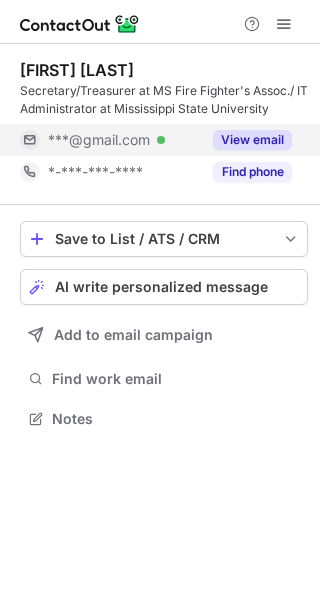 click on "View email" at bounding box center [252, 140] 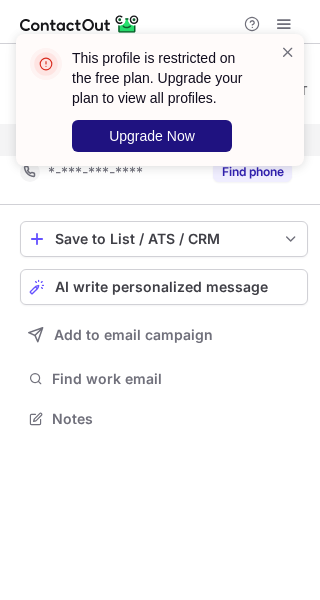click on "Upgrade Now" at bounding box center (152, 136) 